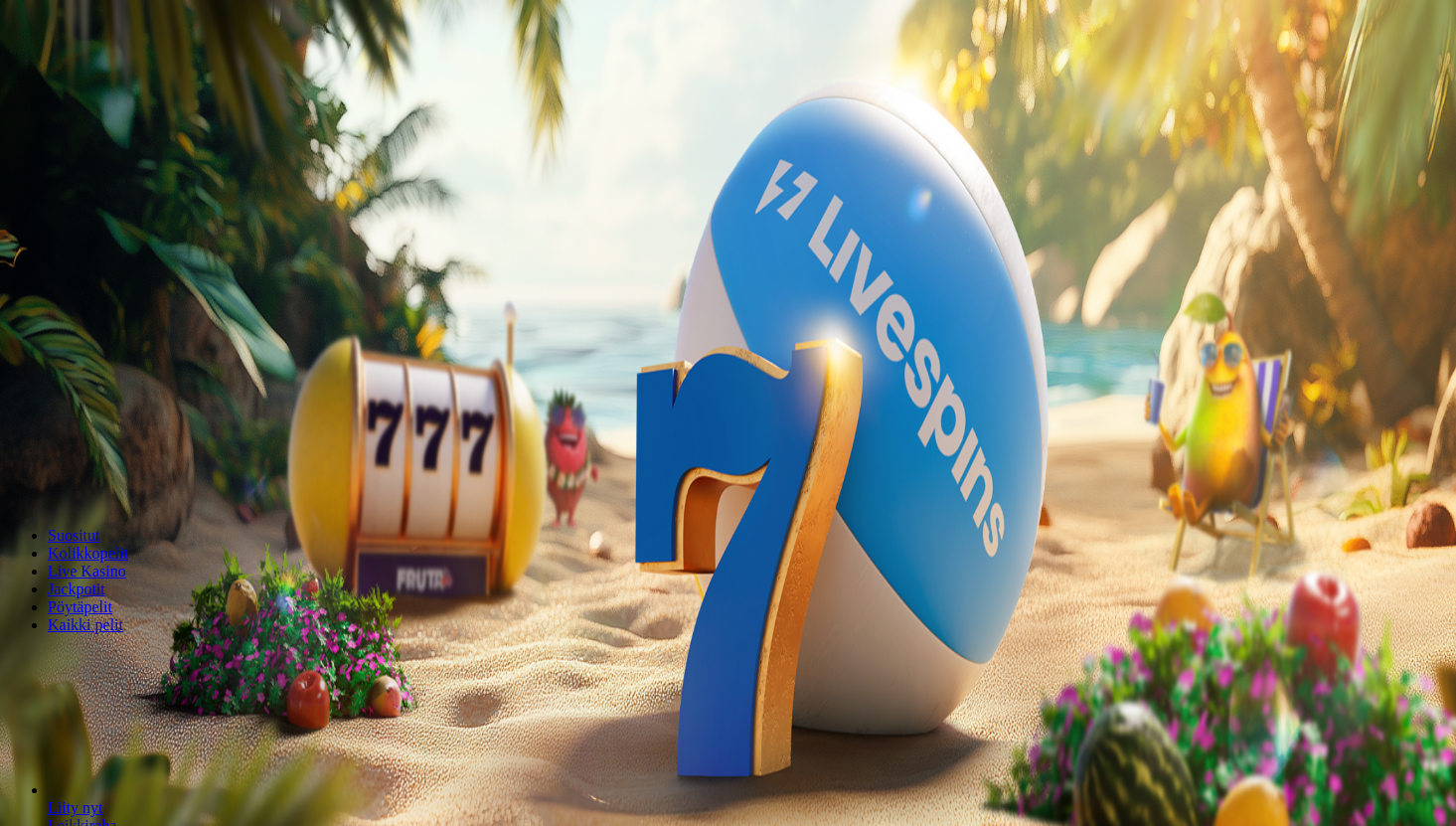 scroll, scrollTop: 0, scrollLeft: 0, axis: both 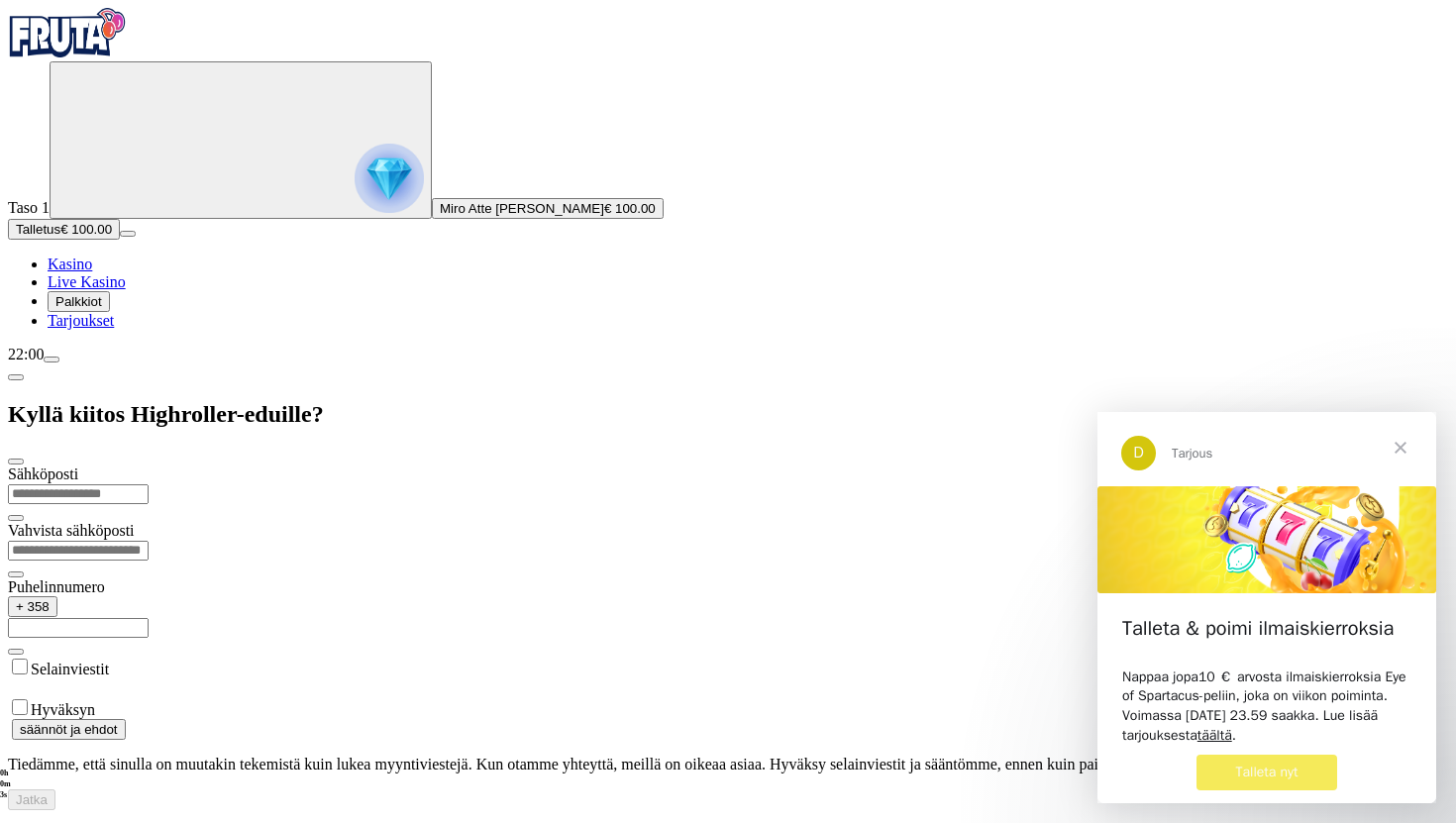 click on "Live Kasino" at bounding box center (86, 281) 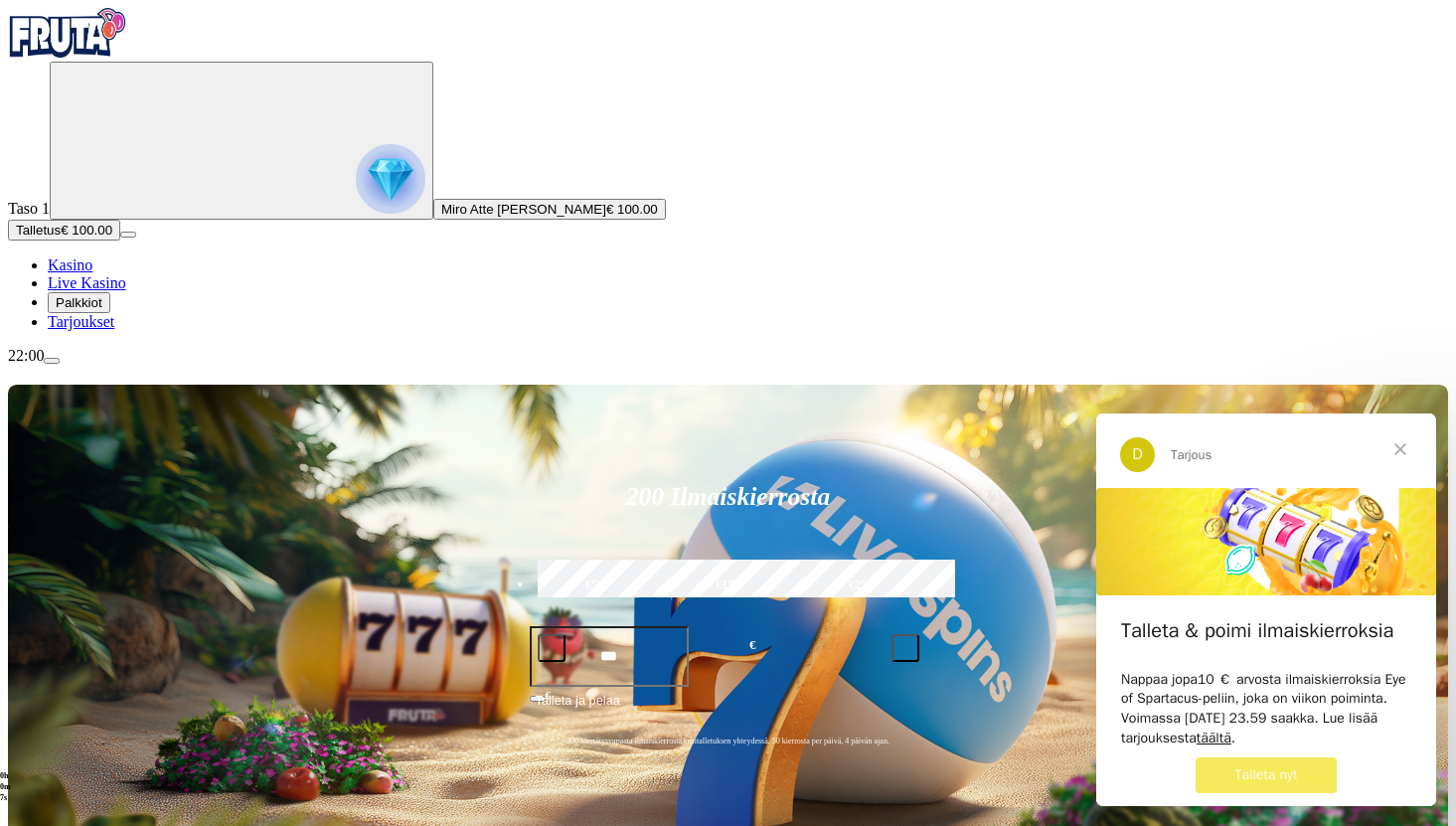 click at bounding box center (48, 1181) 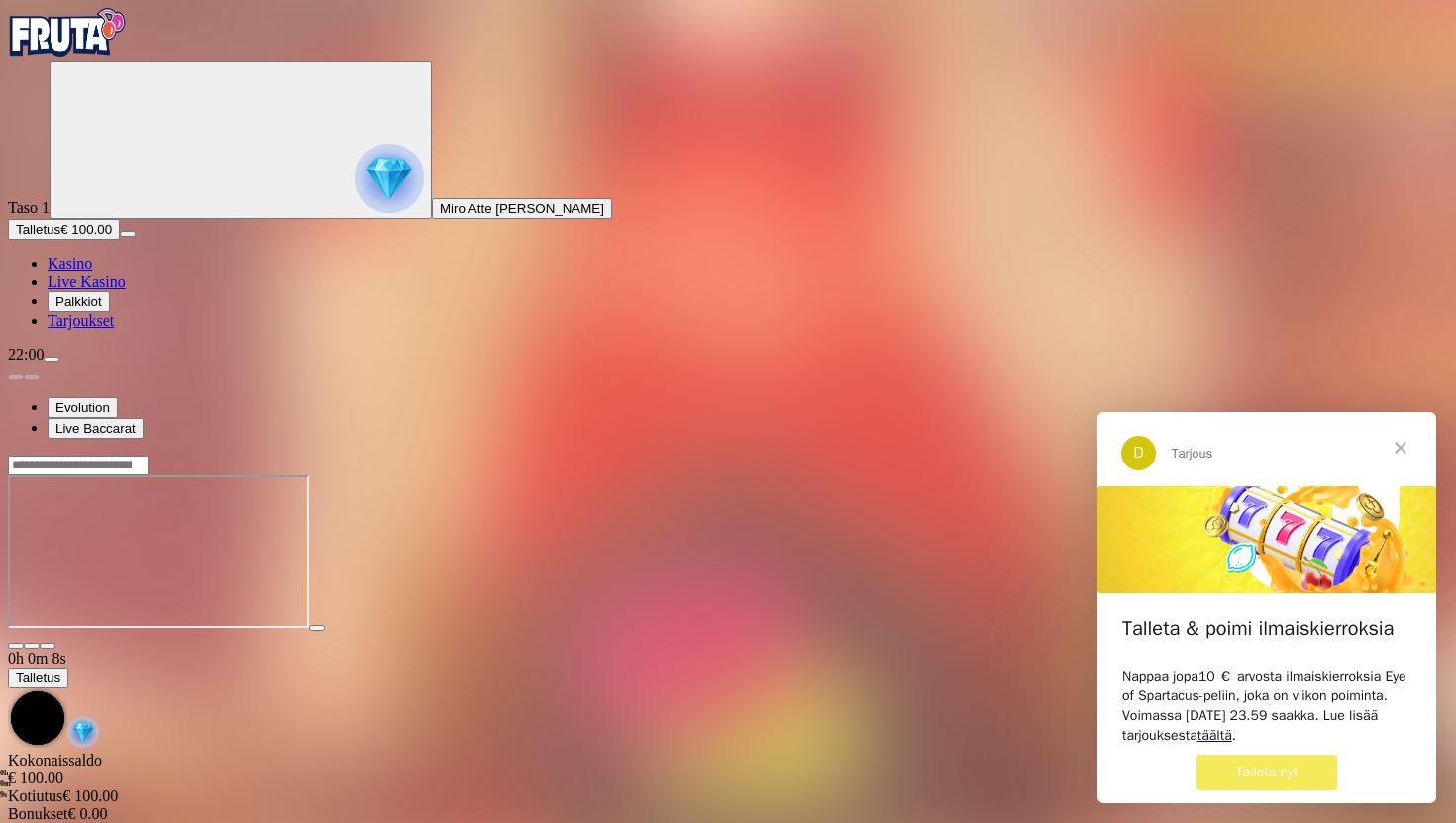 click at bounding box center [1401, 448] 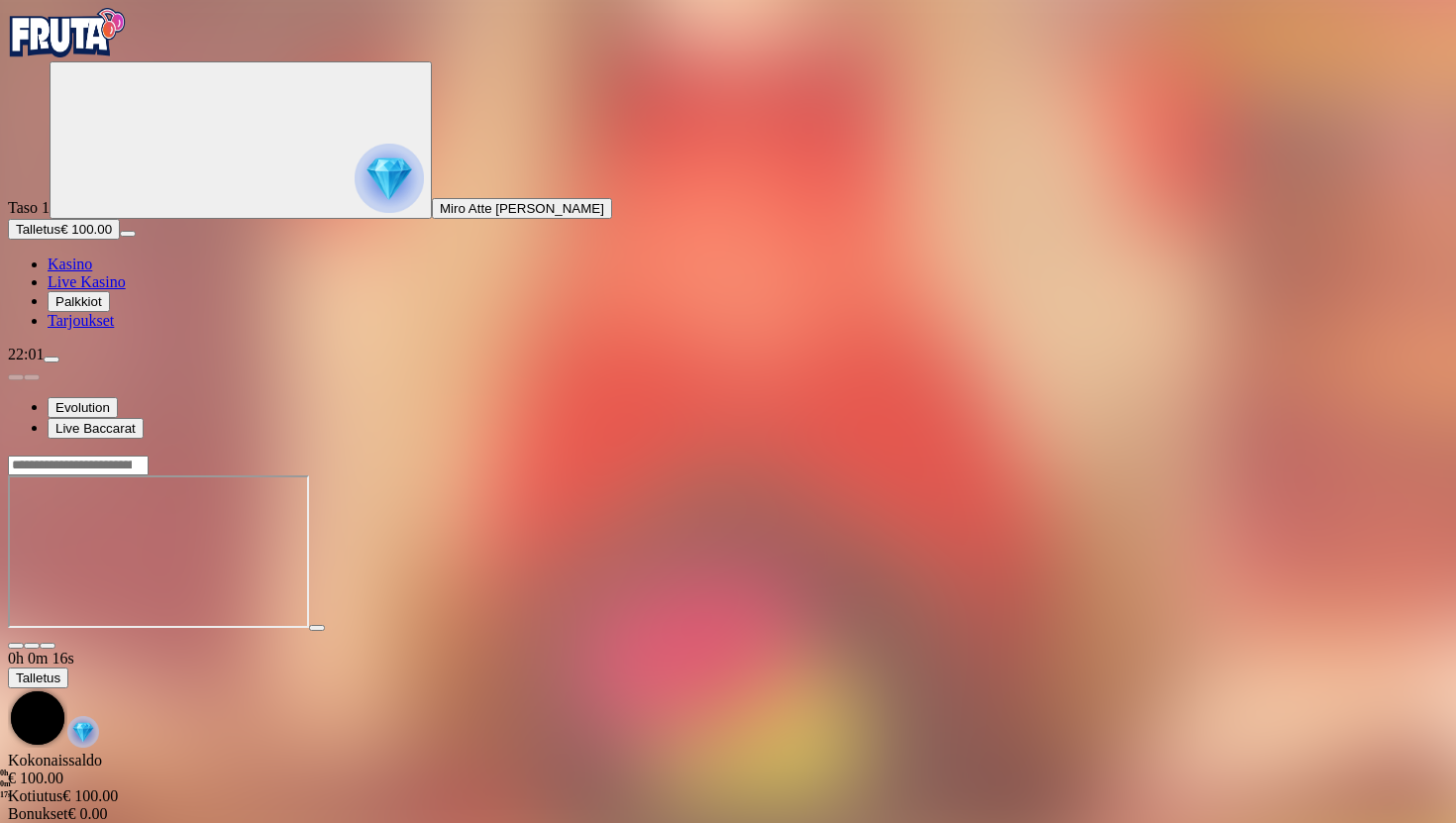 click at bounding box center (48, 646) 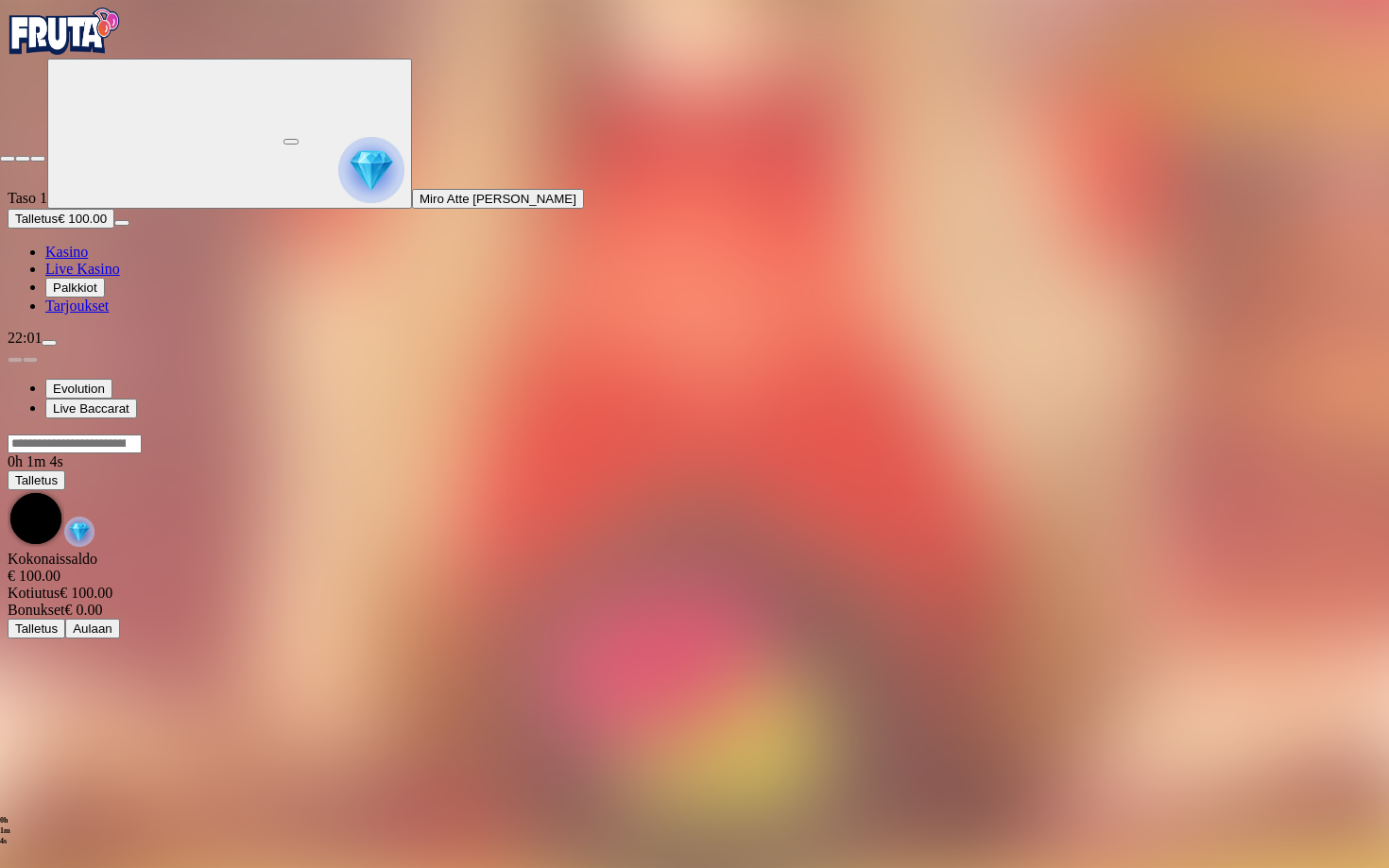 click at bounding box center [8, 159] 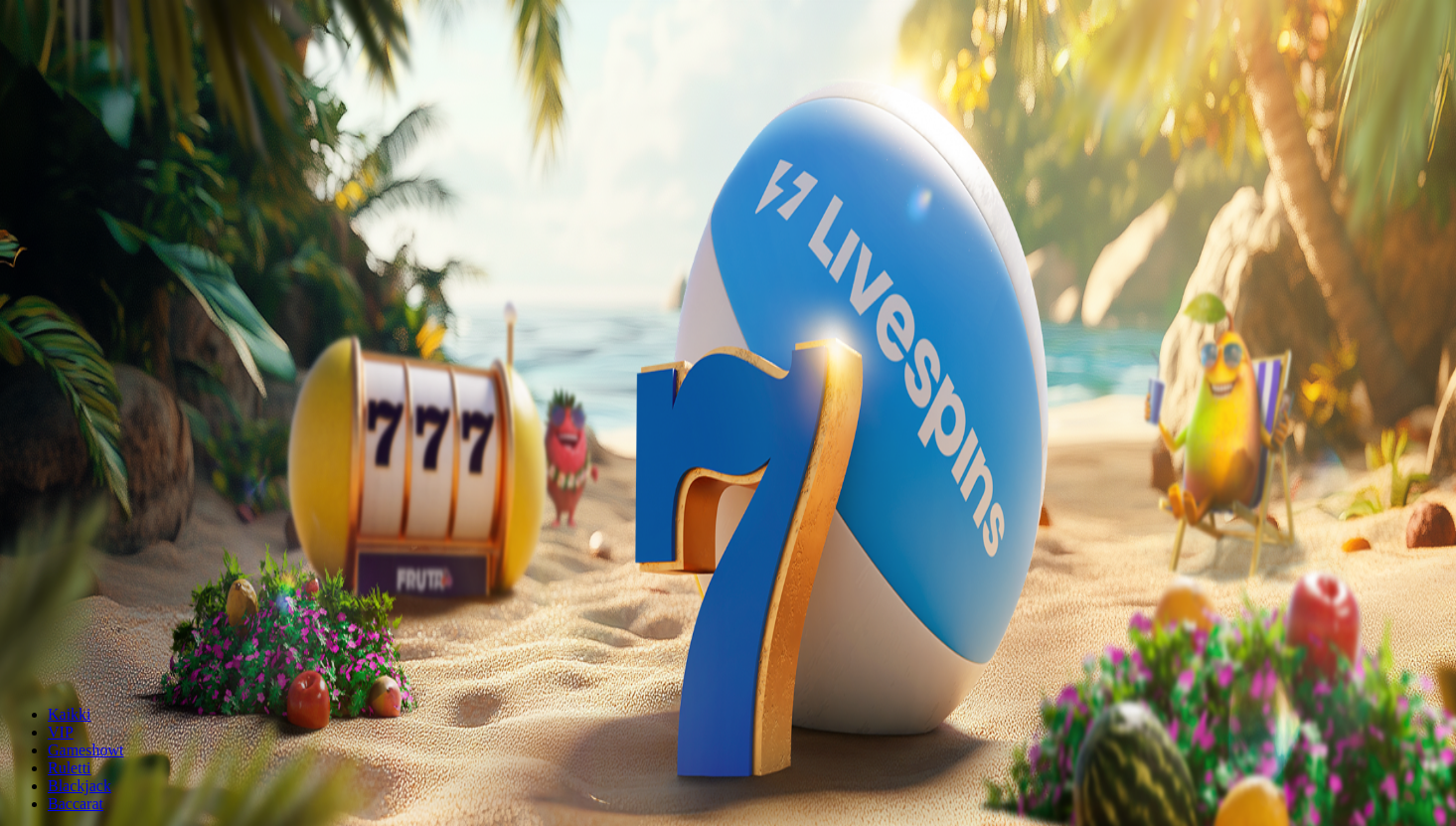 scroll, scrollTop: 0, scrollLeft: 0, axis: both 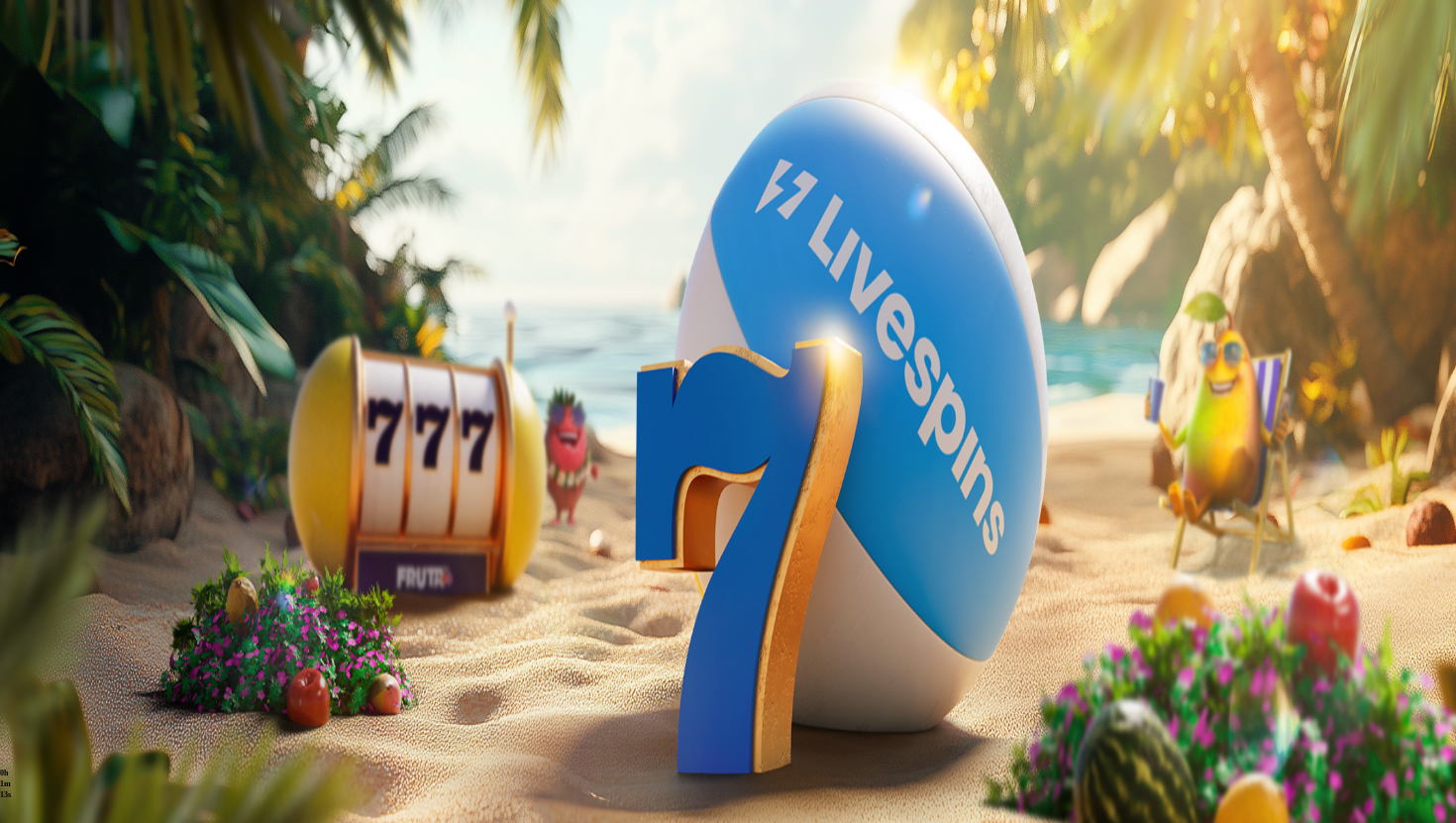 click on "Historia" at bounding box center (112, 726) 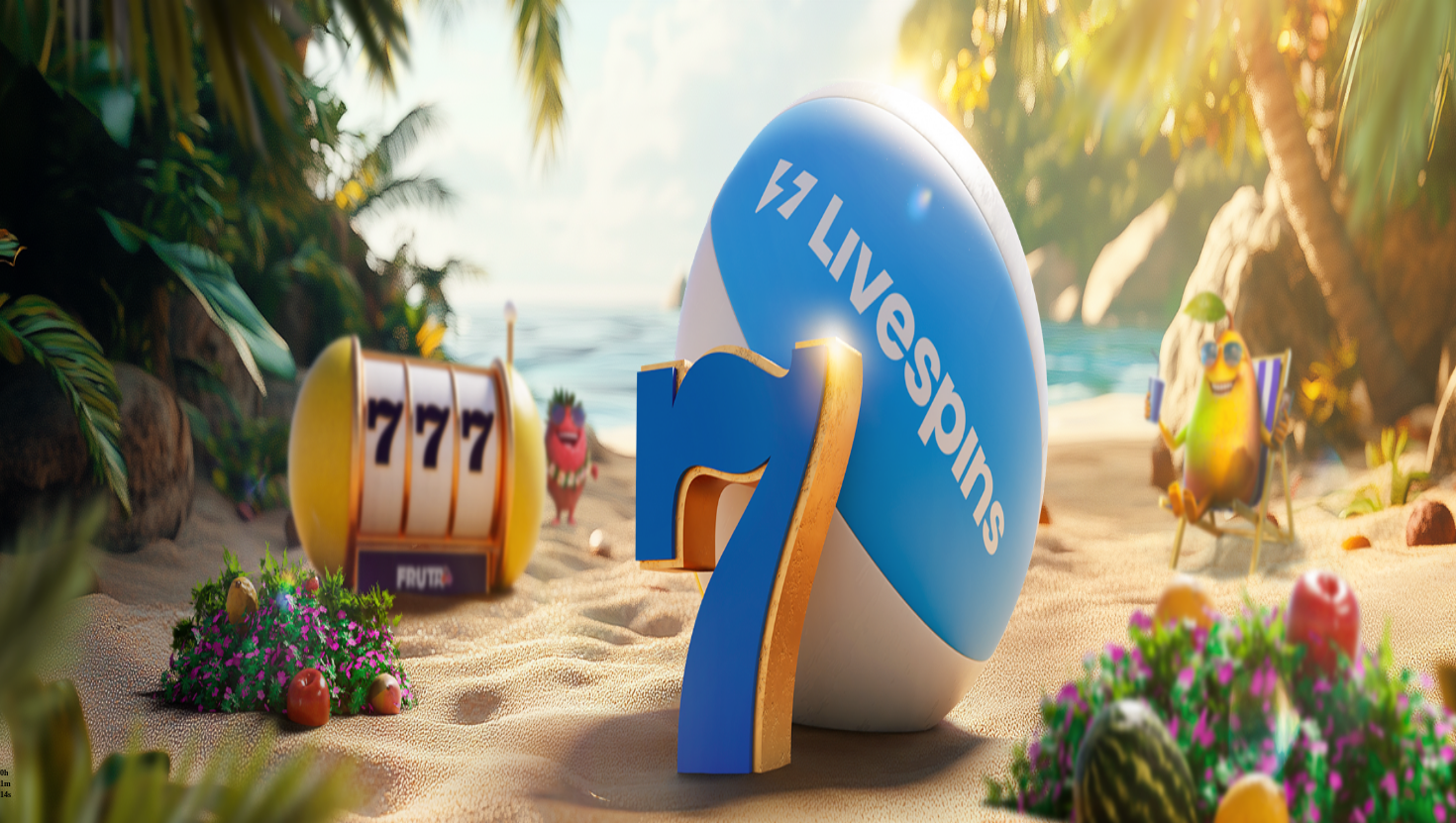 click on ". ." at bounding box center (728, 493) 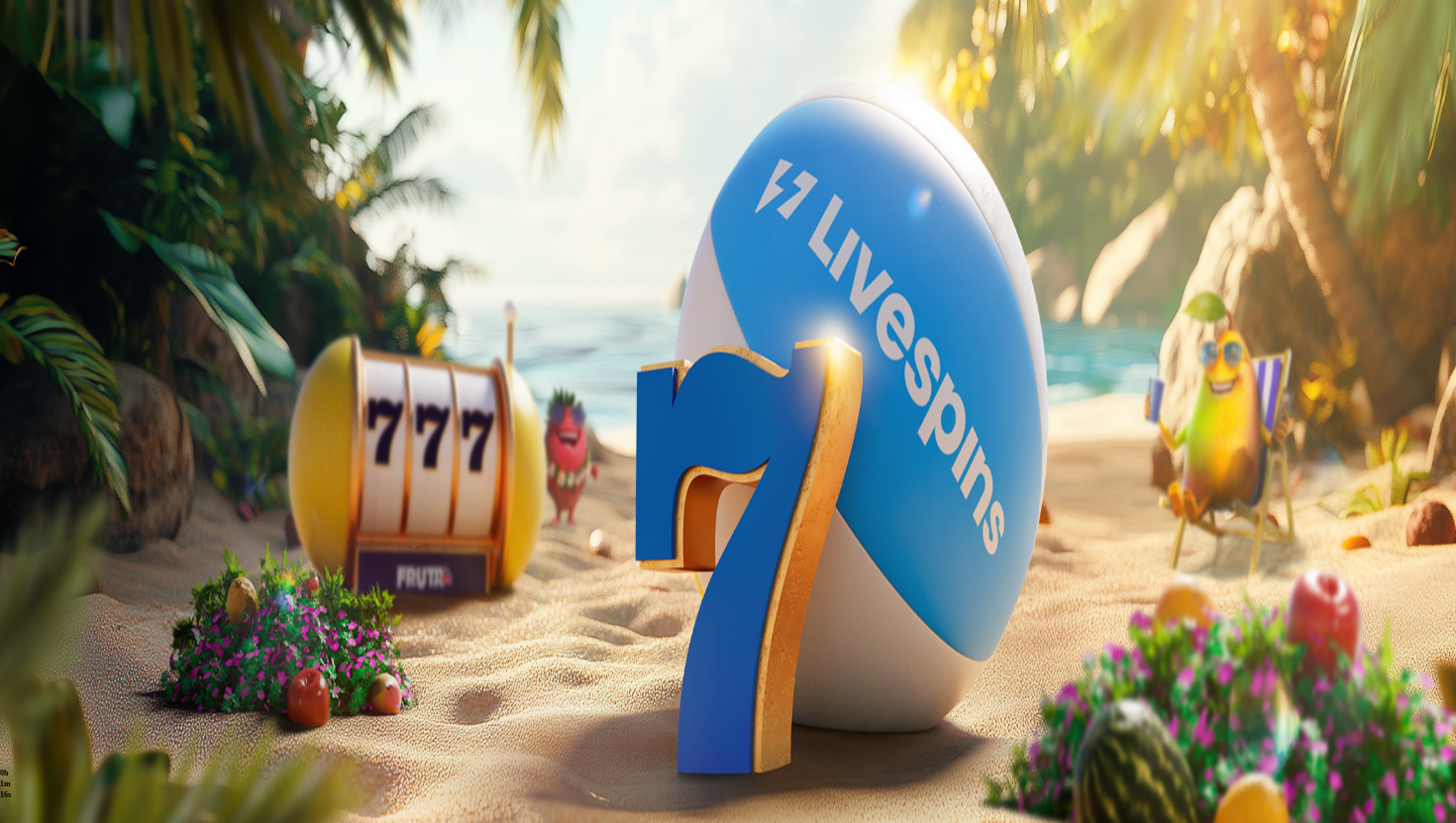 click on "28" at bounding box center [1188, 636] 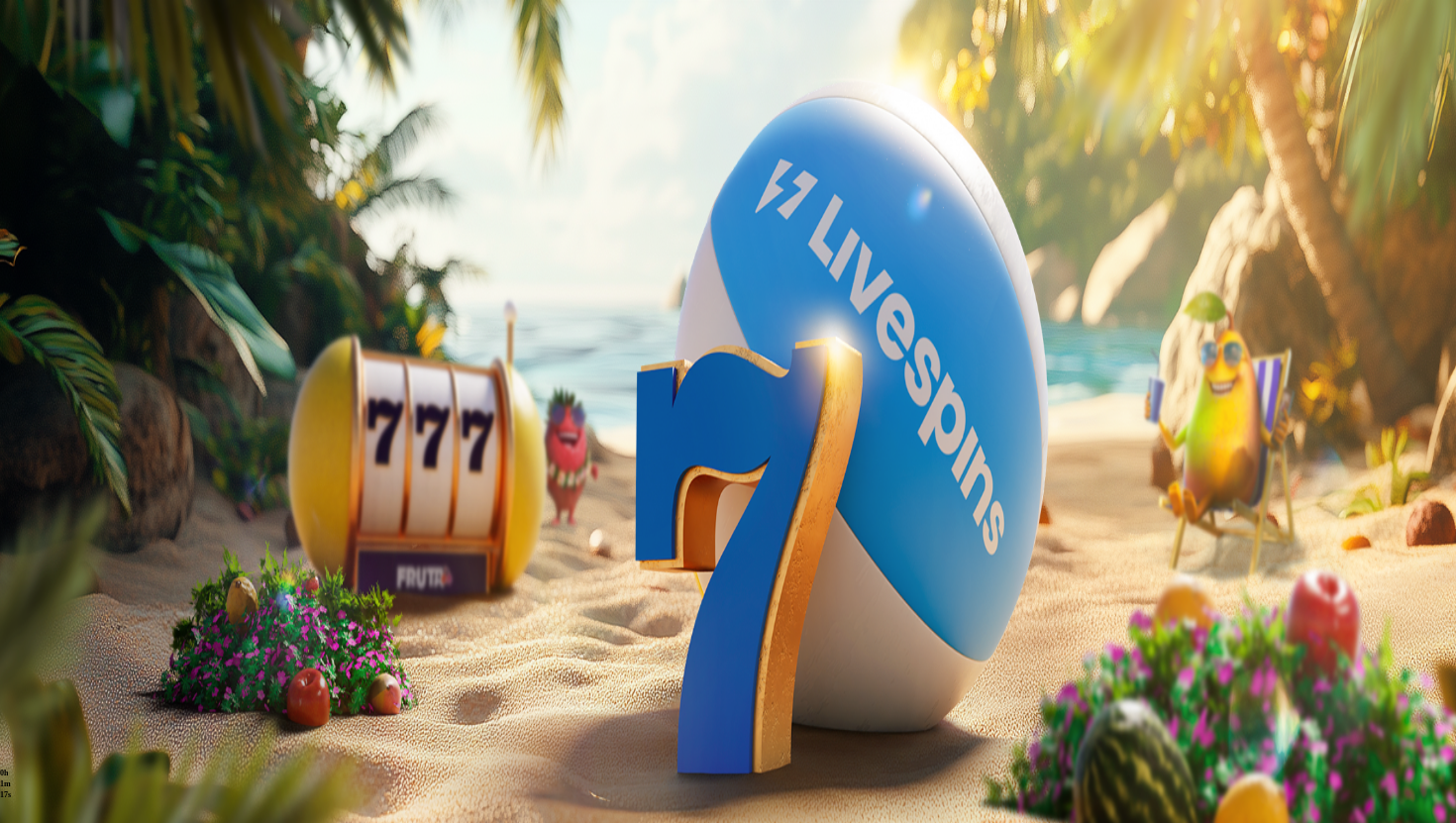 click on ". ." at bounding box center [728, 532] 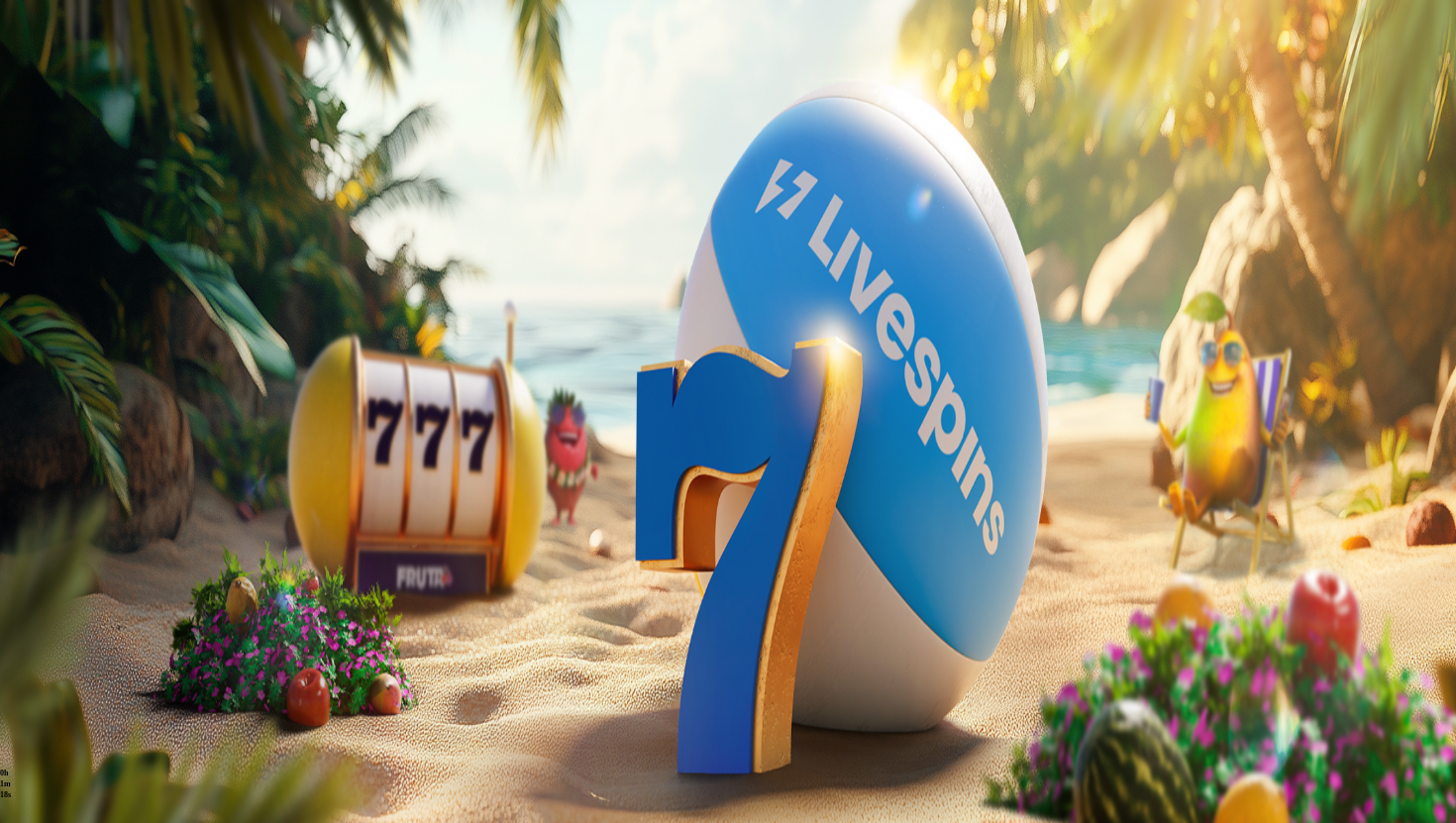 click on "28" at bounding box center (1188, 674) 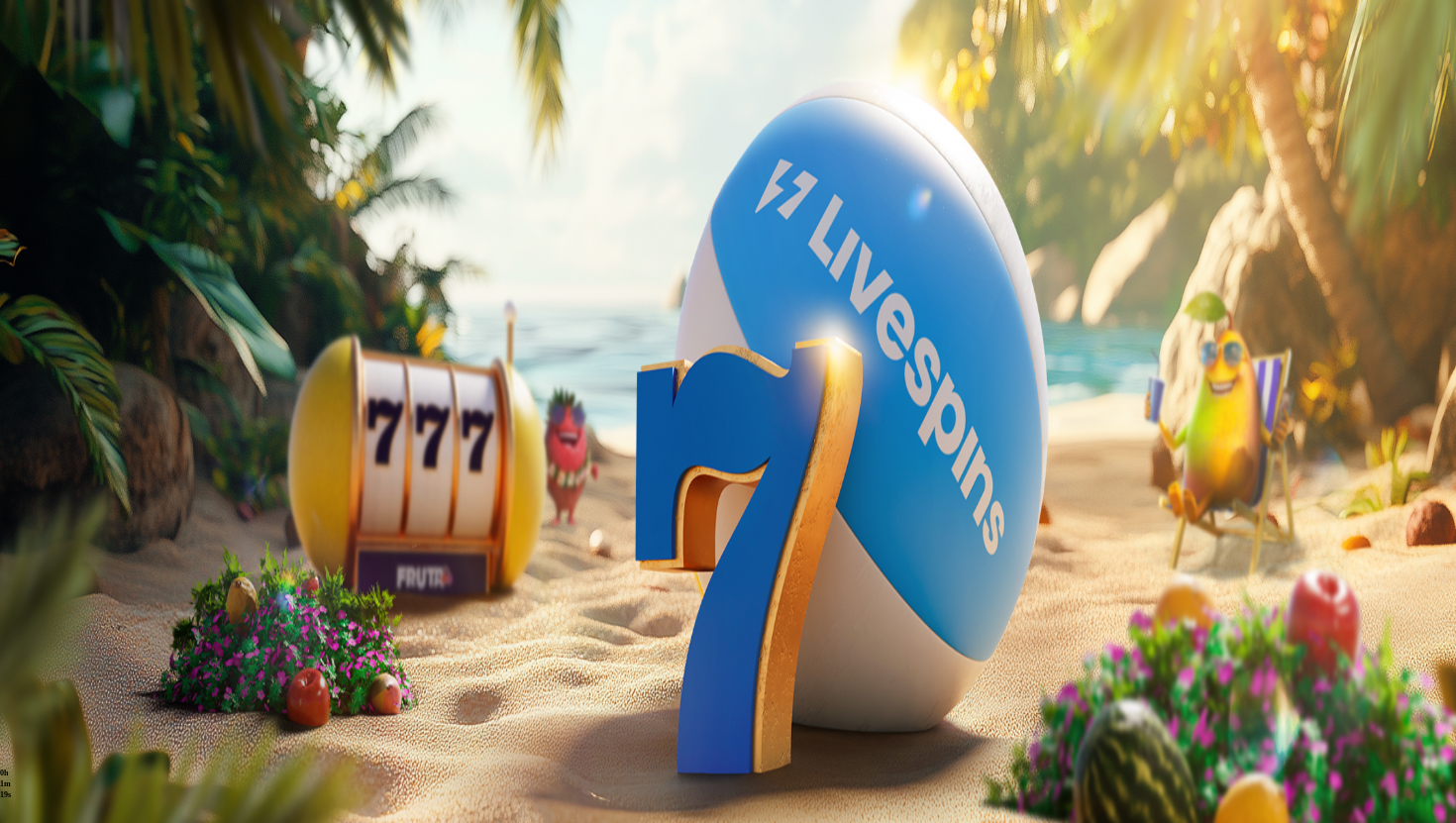 click on "Näytä tapahtumat" at bounding box center [67, 857] 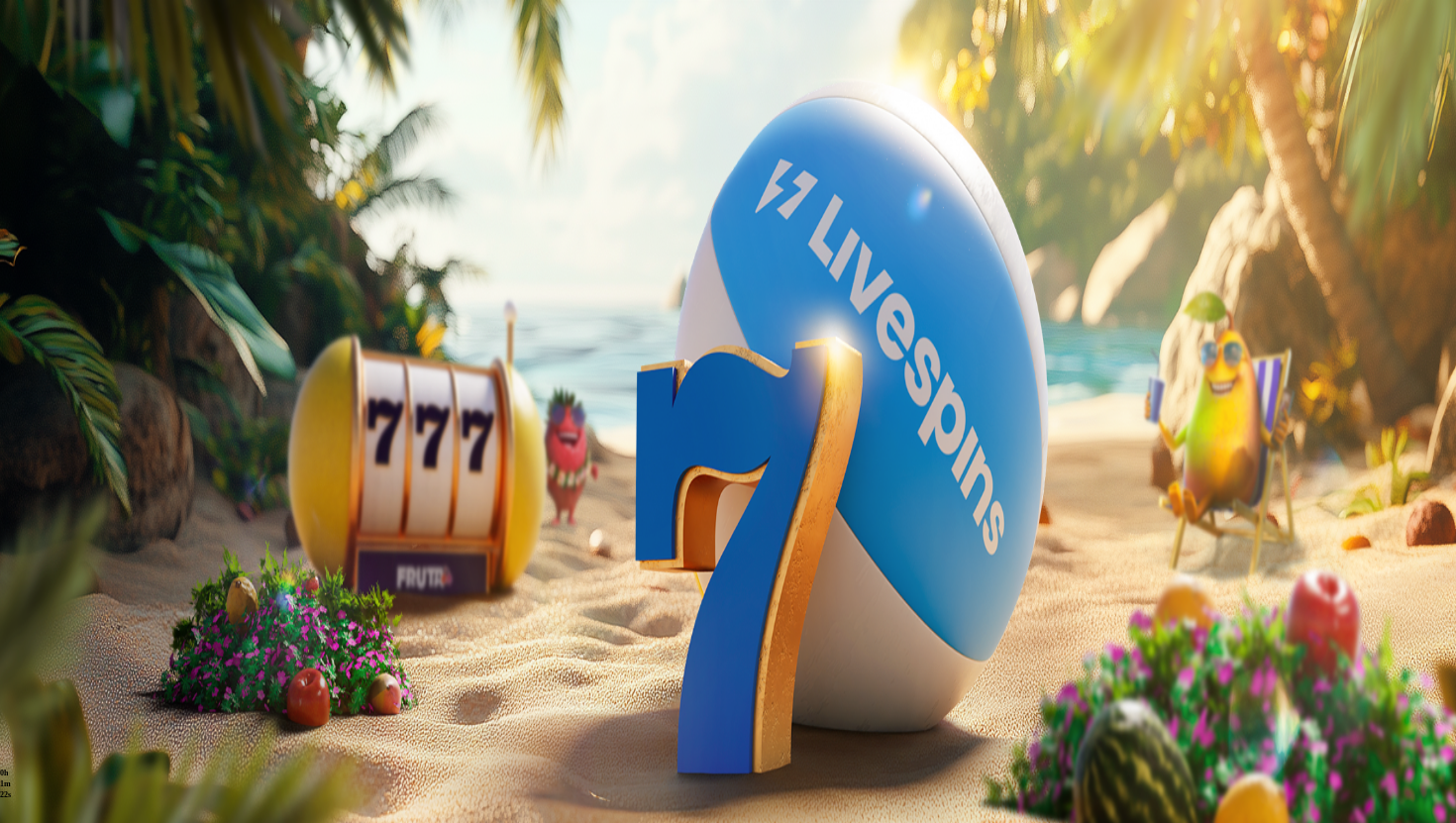 click on "2025072829450956" at bounding box center (748, 949) 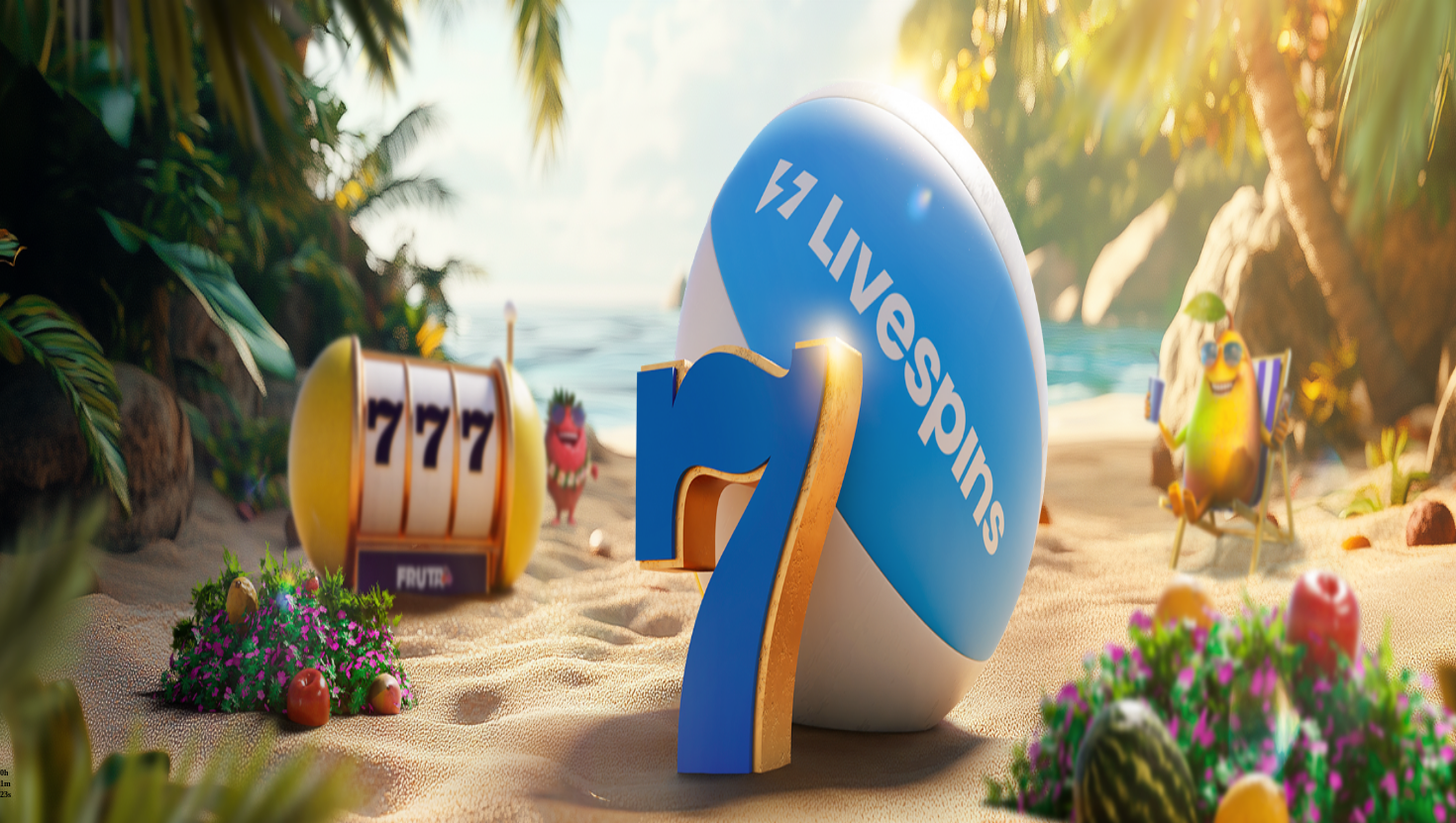 copy on "2025072829450956" 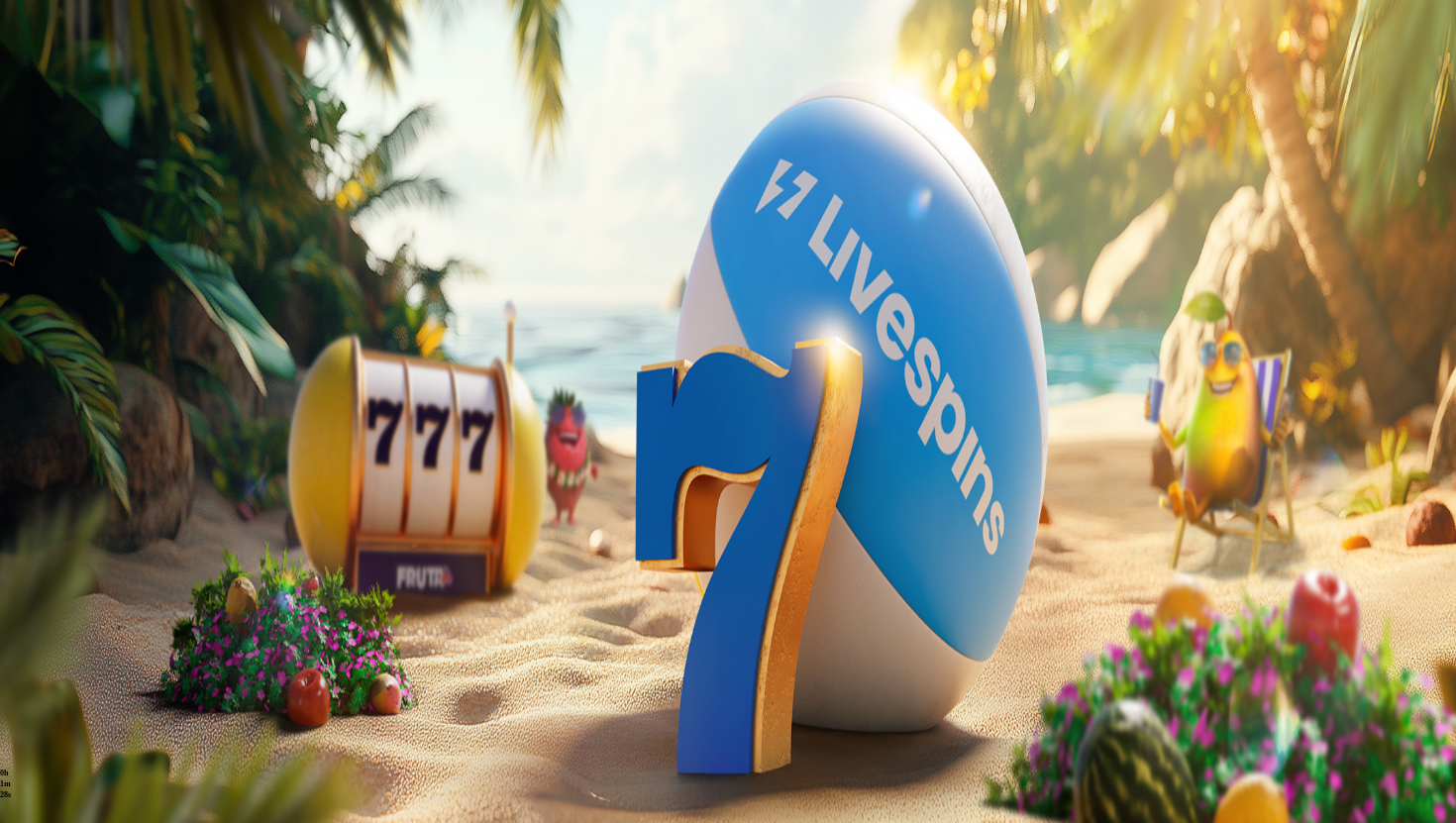 copy on "2025072829450956" 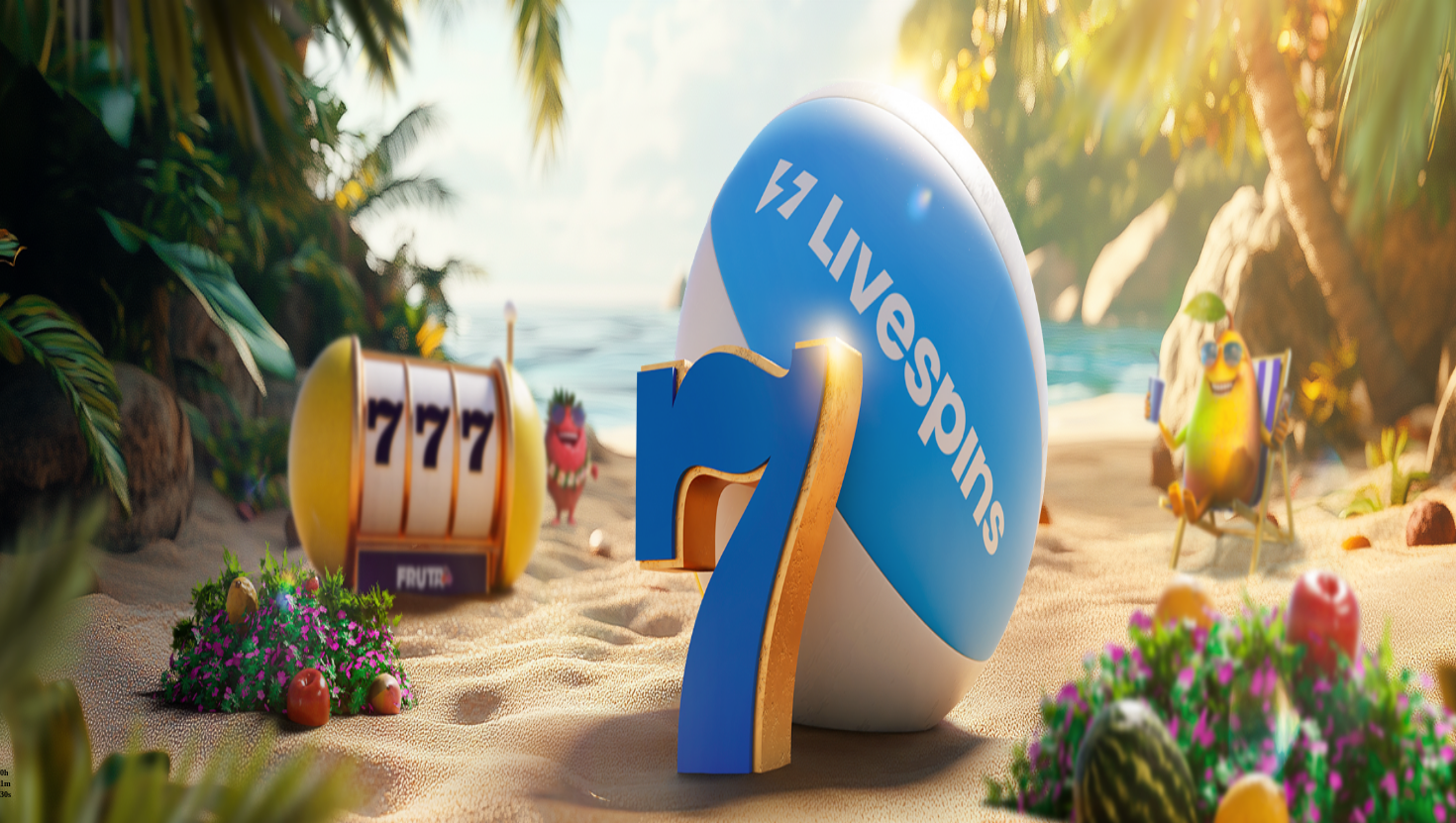 click on "Historia" at bounding box center (99, 705) 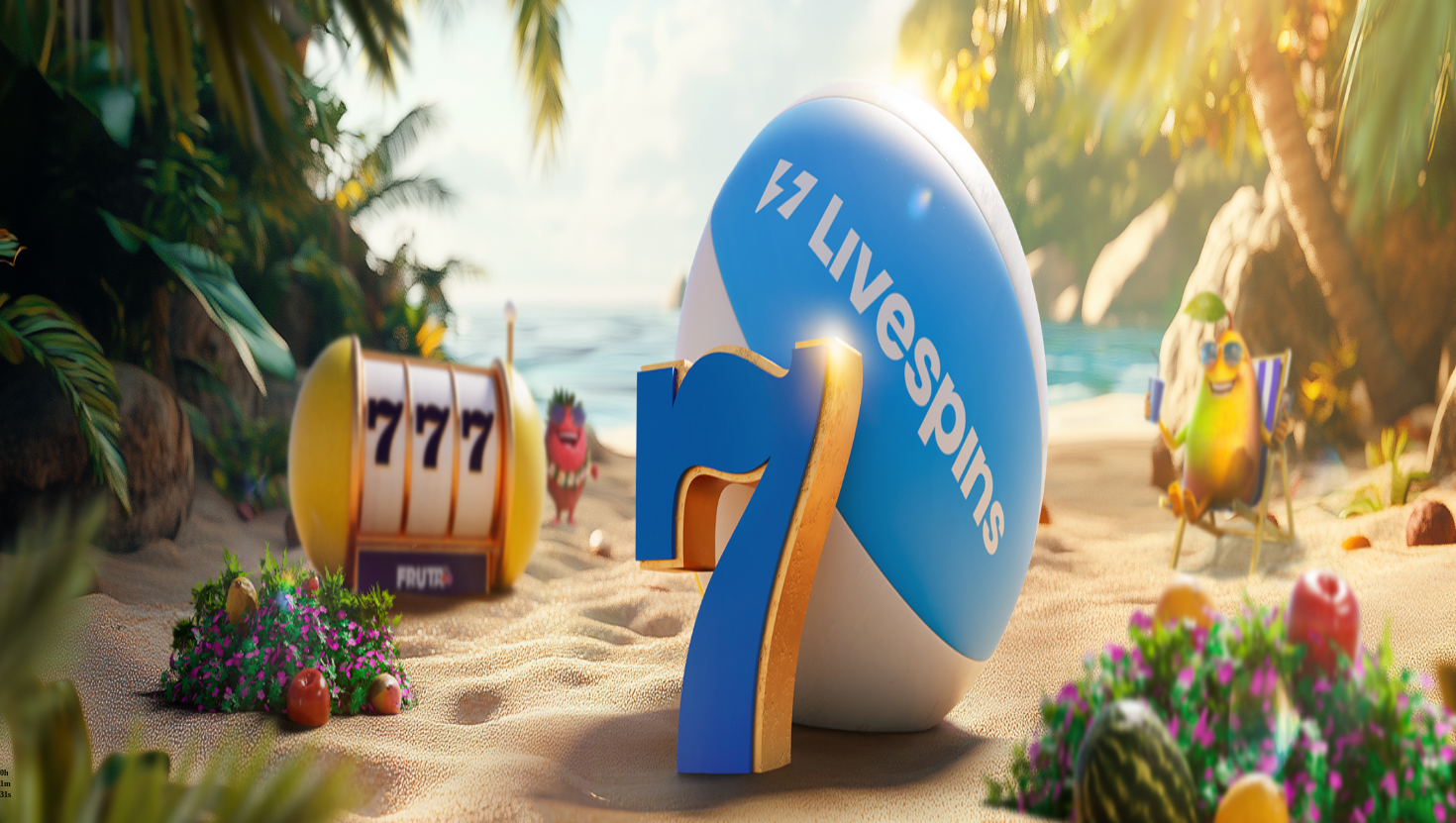 click on "Viimeiset 24 tuntia" at bounding box center [69, 475] 